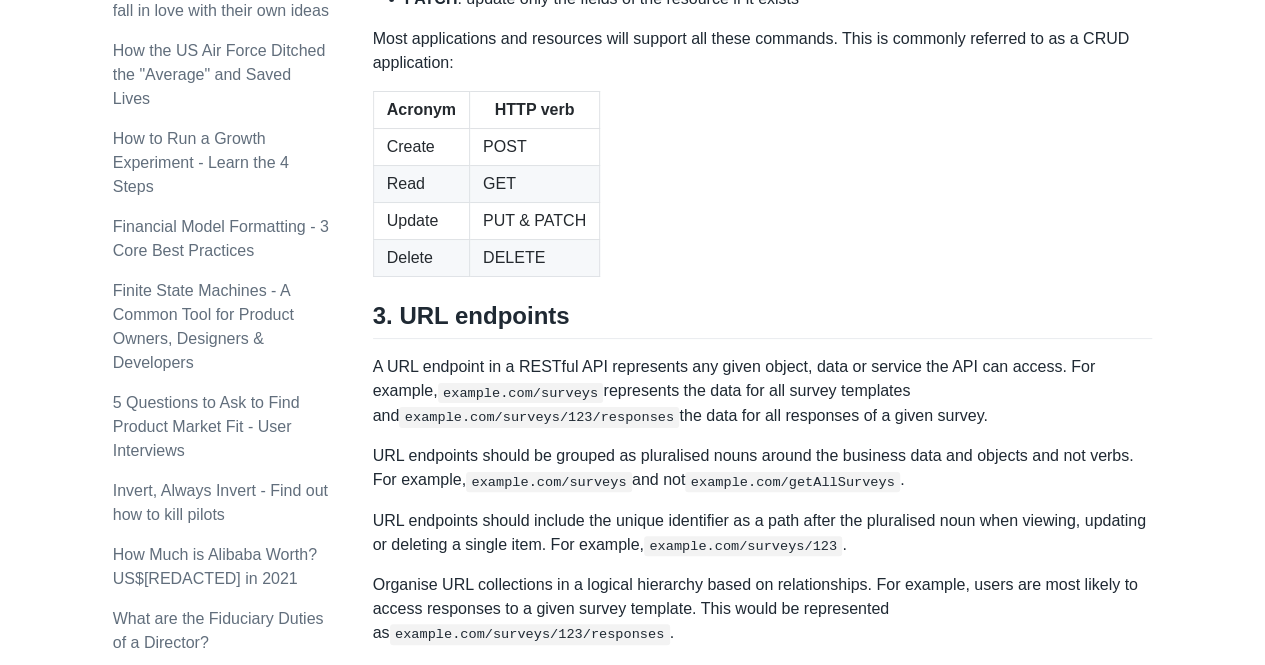scroll, scrollTop: 2200, scrollLeft: 0, axis: vertical 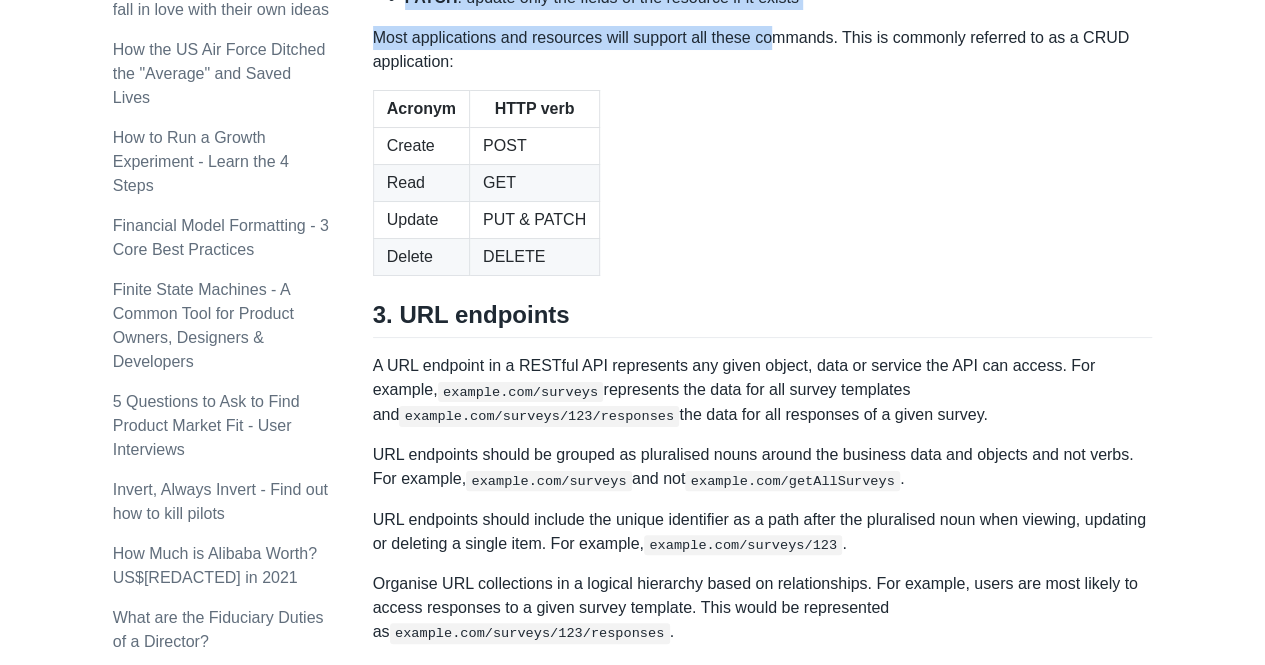 drag, startPoint x: 772, startPoint y: 337, endPoint x: 654, endPoint y: 166, distance: 207.76189 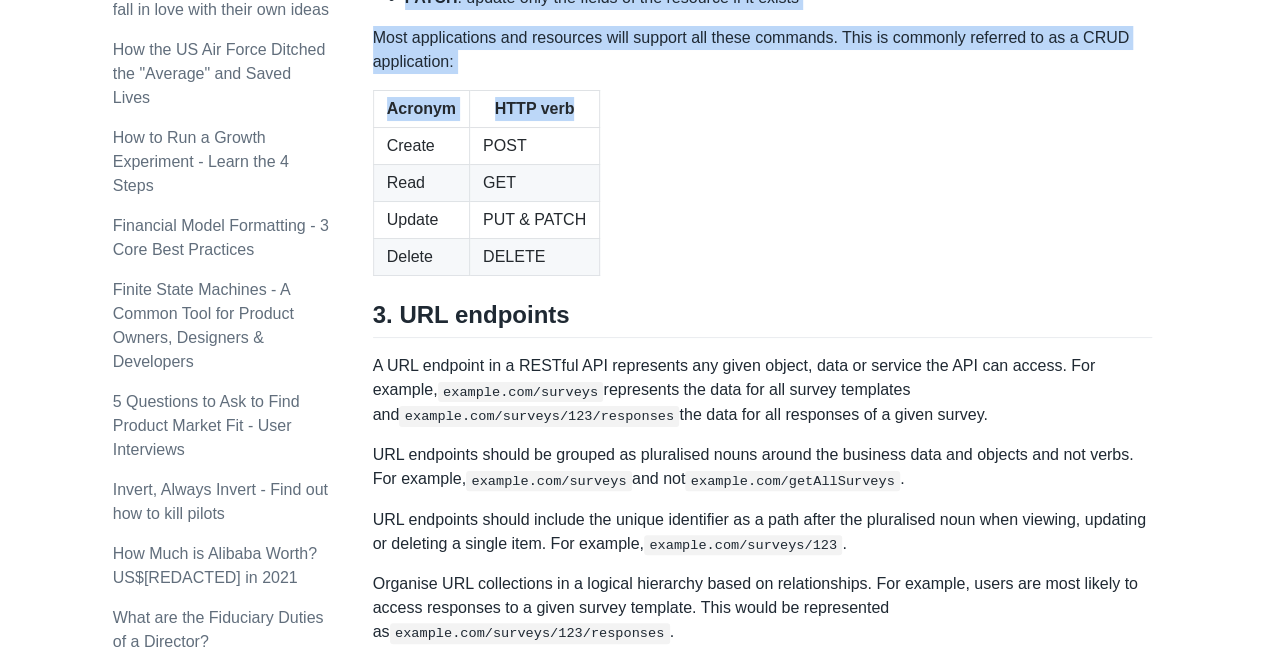 drag, startPoint x: 654, startPoint y: 166, endPoint x: 600, endPoint y: 412, distance: 251.8571 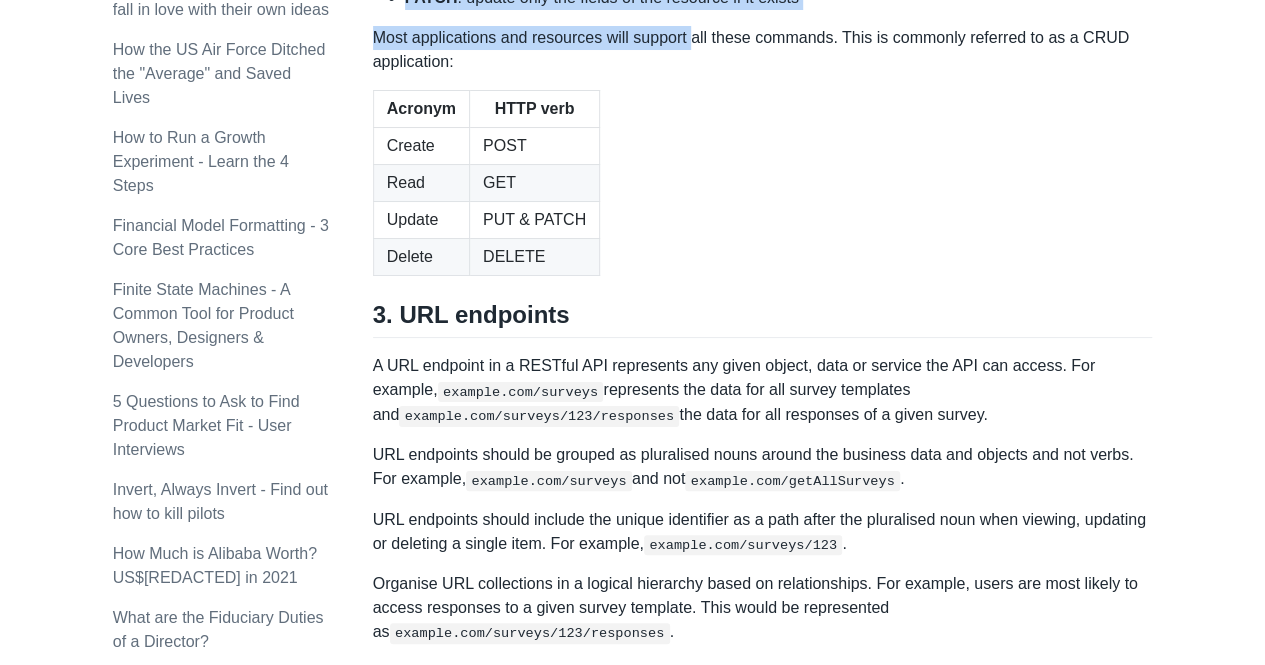 drag, startPoint x: 694, startPoint y: 305, endPoint x: 647, endPoint y: 166, distance: 146.73105 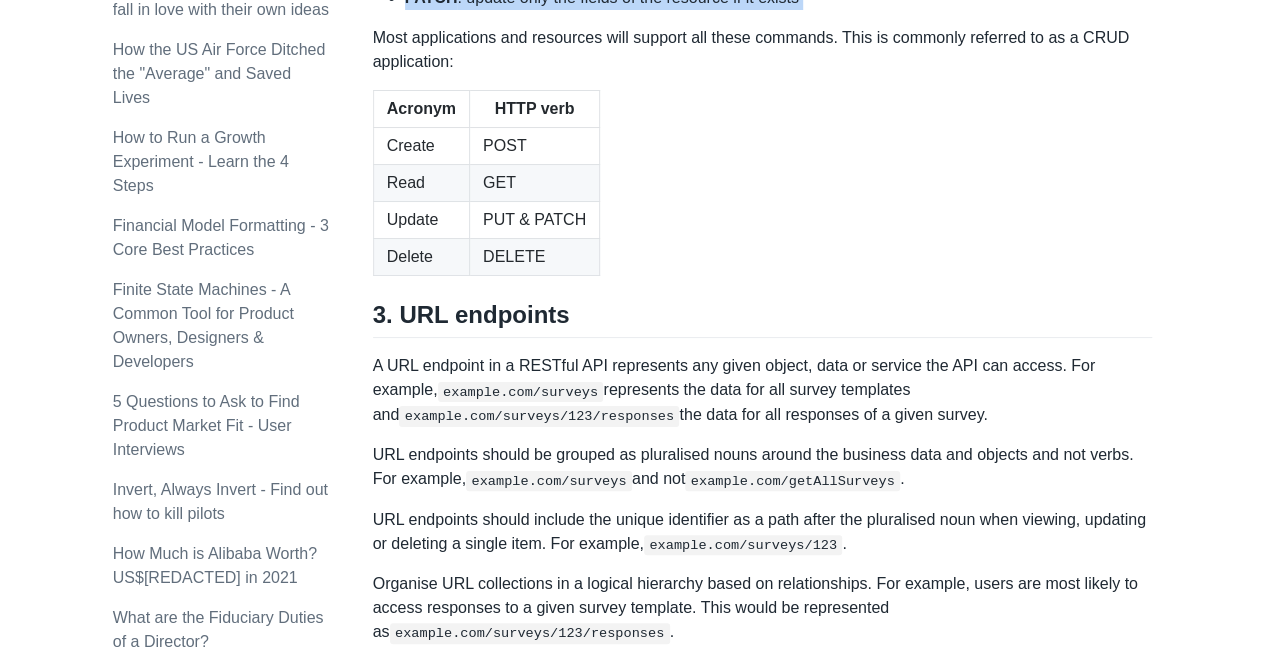 drag, startPoint x: 647, startPoint y: 166, endPoint x: 853, endPoint y: 301, distance: 246.29454 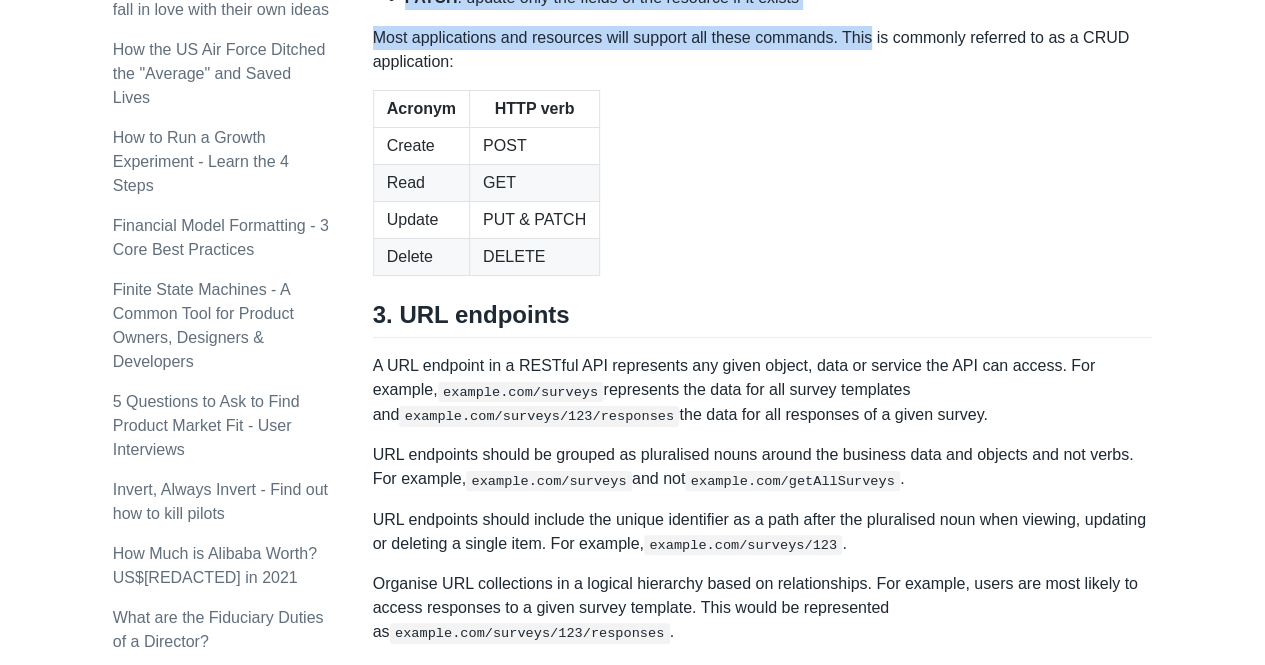 click on "A REST API is the most common standard used between Clients (a person or application) who want to access information from the web from Servers (application or database) who have access to that information.
An Application Programming Interface (API) is a way for two computers to talk to each other over the web. For example, a delivery app can use the Google Maps API to support location tracking instead of building one from scratch. Or a recipe website can use an AI model to suggest alternative recipes based on the same ingredients using the ChatGPT REST API.
An API that follows the REST standard is called RESTful. Here are good practices when designing and using a RESTful API using the example of a survey app.
Basic format
HTTP verbs
URL endpoints
Status codes
1. Basic format
The format of a RESTful API has three main components: 1) URL endpoint; 2) HTTP verb; and 3) Body.
URL endpoint: example.com/surveys  allows us to view or create survey templates and
HTTP verb: POST GET" at bounding box center [763, -125] 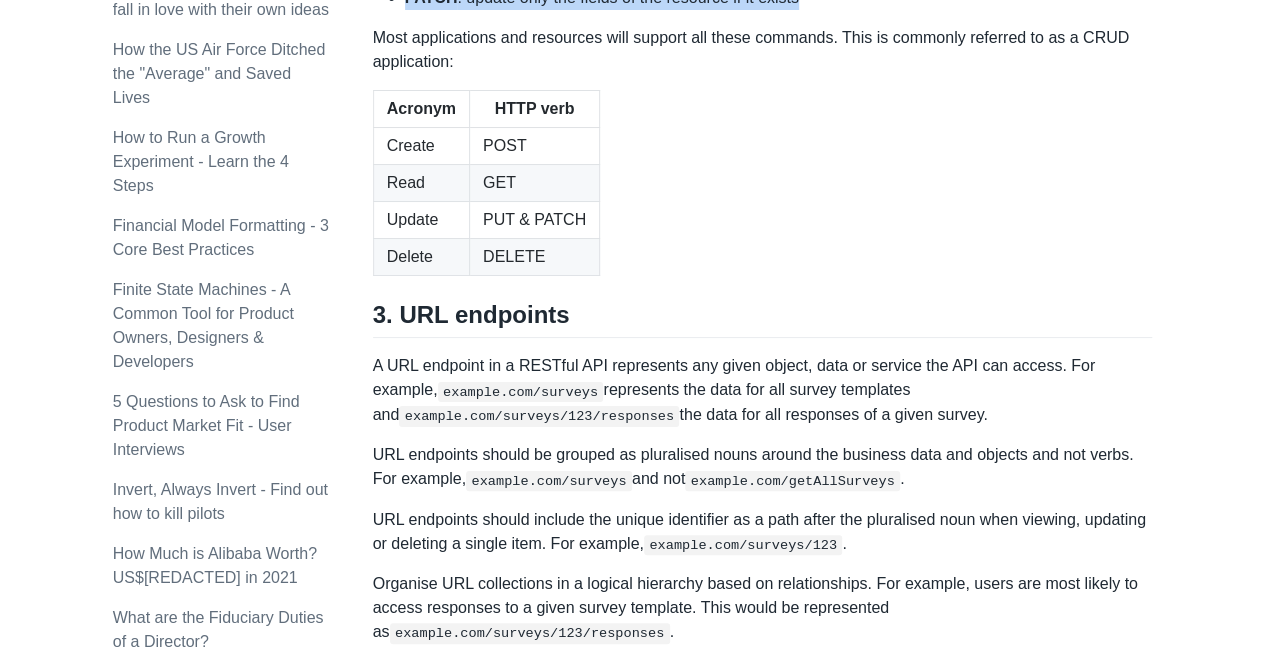 drag, startPoint x: 806, startPoint y: 288, endPoint x: 540, endPoint y: 195, distance: 281.78894 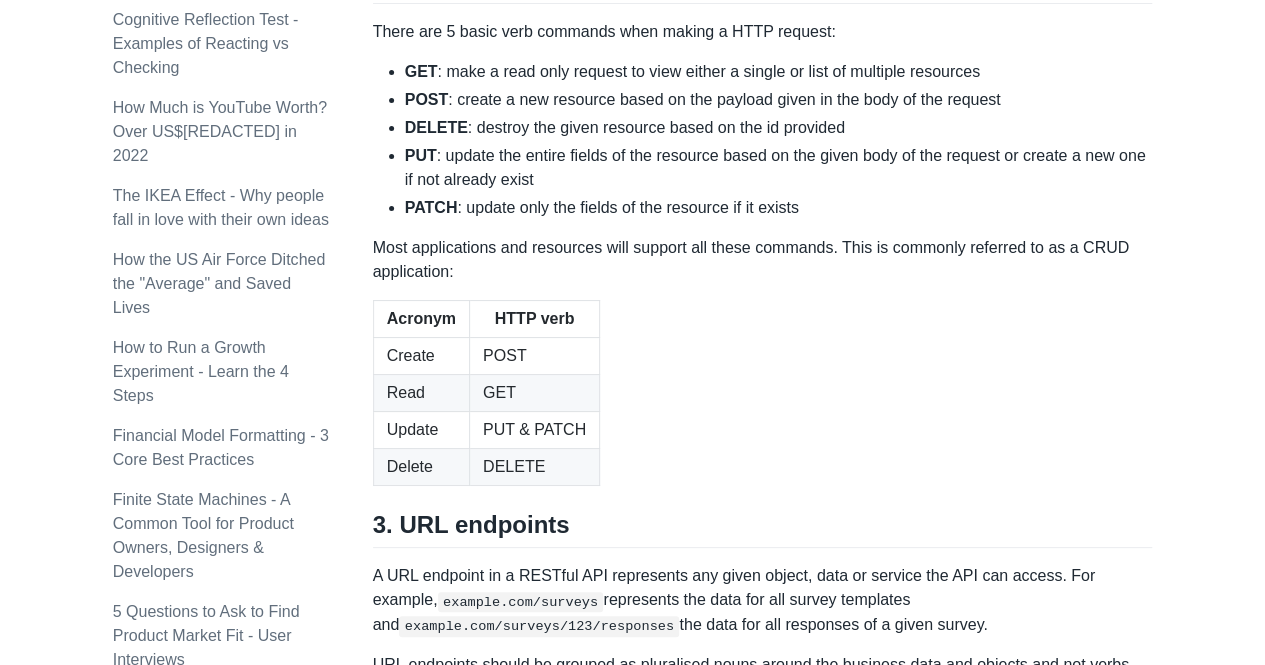 scroll, scrollTop: 2102, scrollLeft: 0, axis: vertical 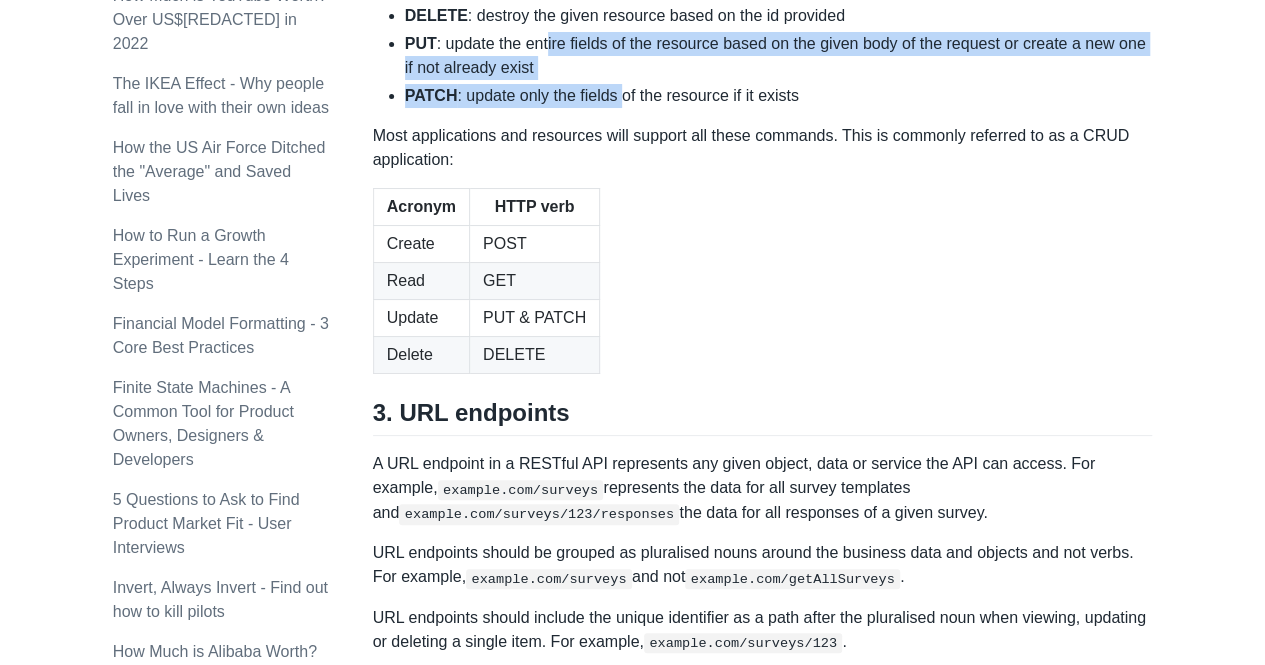 drag, startPoint x: 616, startPoint y: 395, endPoint x: 545, endPoint y: 315, distance: 106.96261 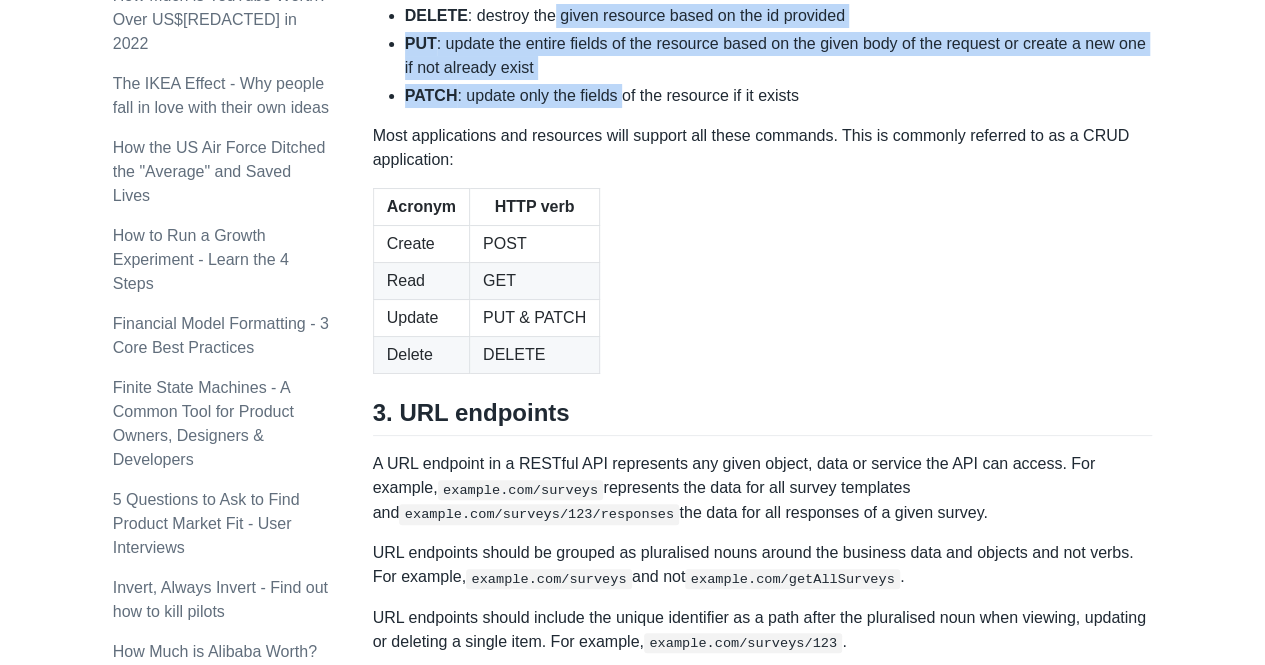 click on "DELETE : destroy the given resource based on the id provided" at bounding box center (779, 16) 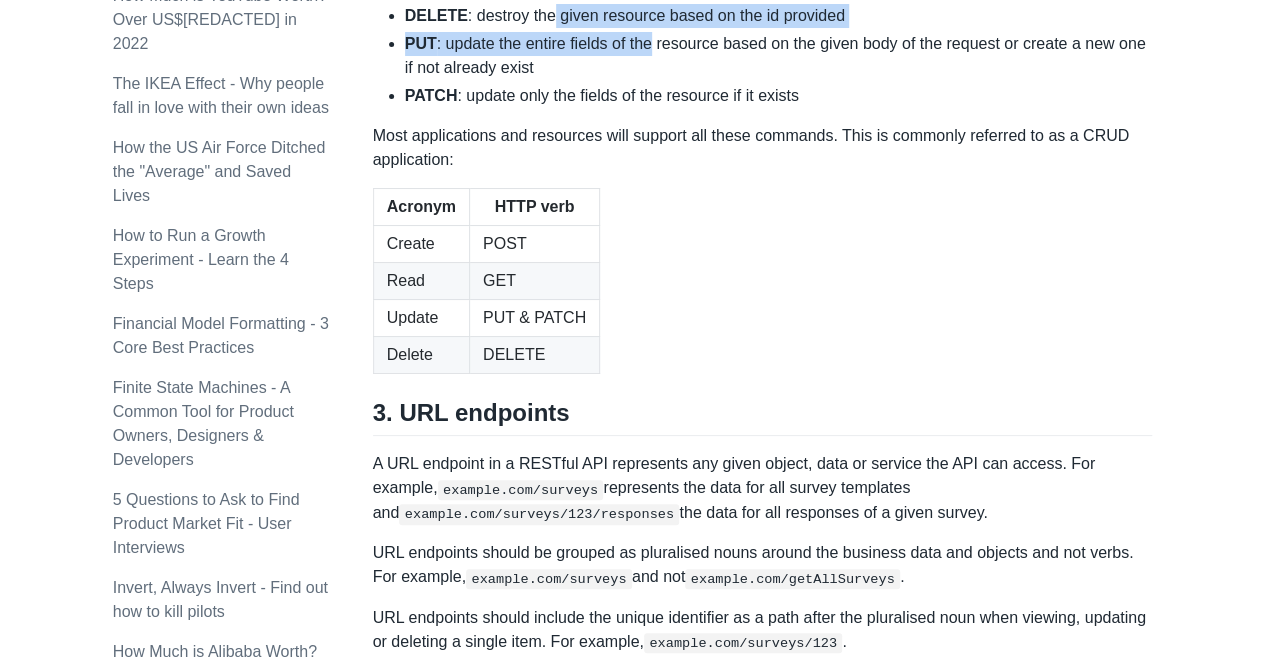 drag, startPoint x: 545, startPoint y: 315, endPoint x: 693, endPoint y: 341, distance: 150.26643 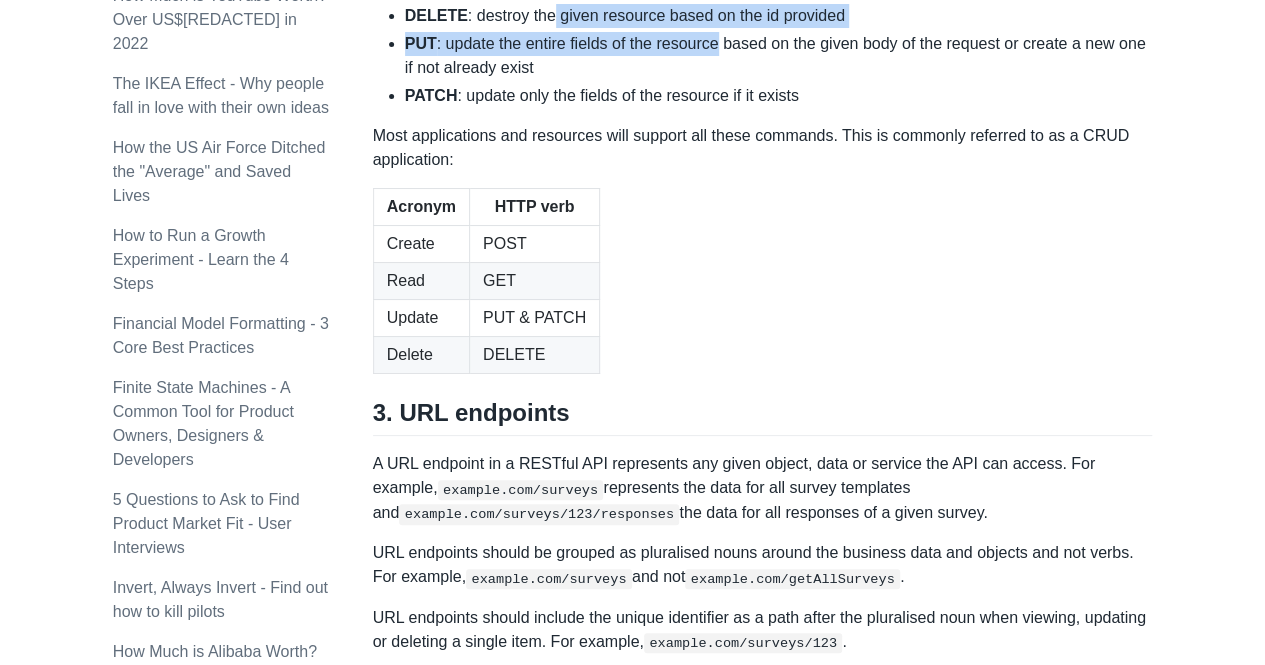 click on "PUT : update the entire fields of the resource based on the given body of the request or create a new one if not already exist" at bounding box center [779, 56] 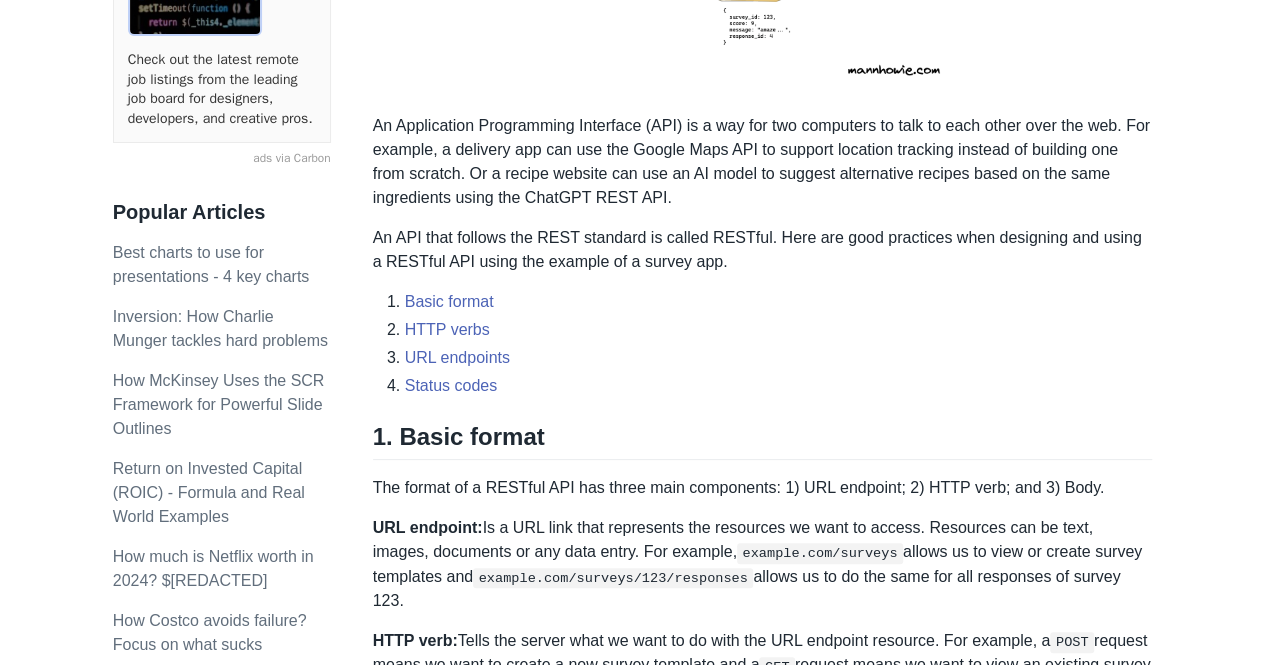 scroll, scrollTop: 588, scrollLeft: 0, axis: vertical 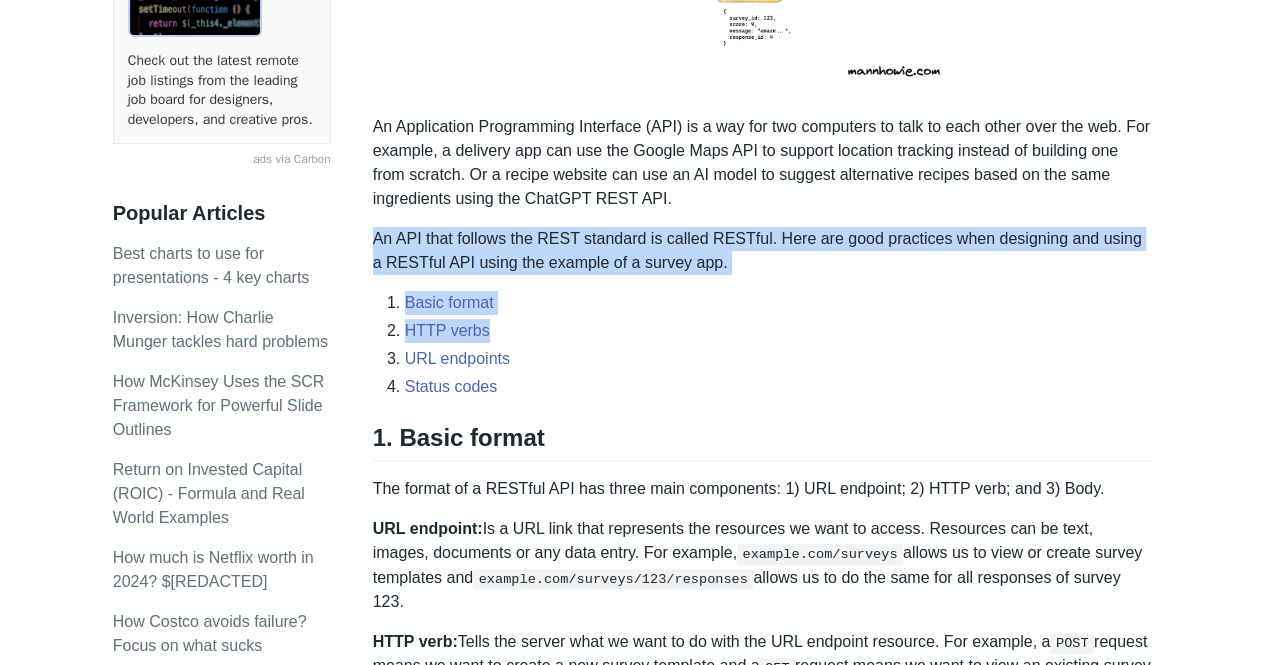 drag, startPoint x: 693, startPoint y: 341, endPoint x: 688, endPoint y: 187, distance: 154.08115 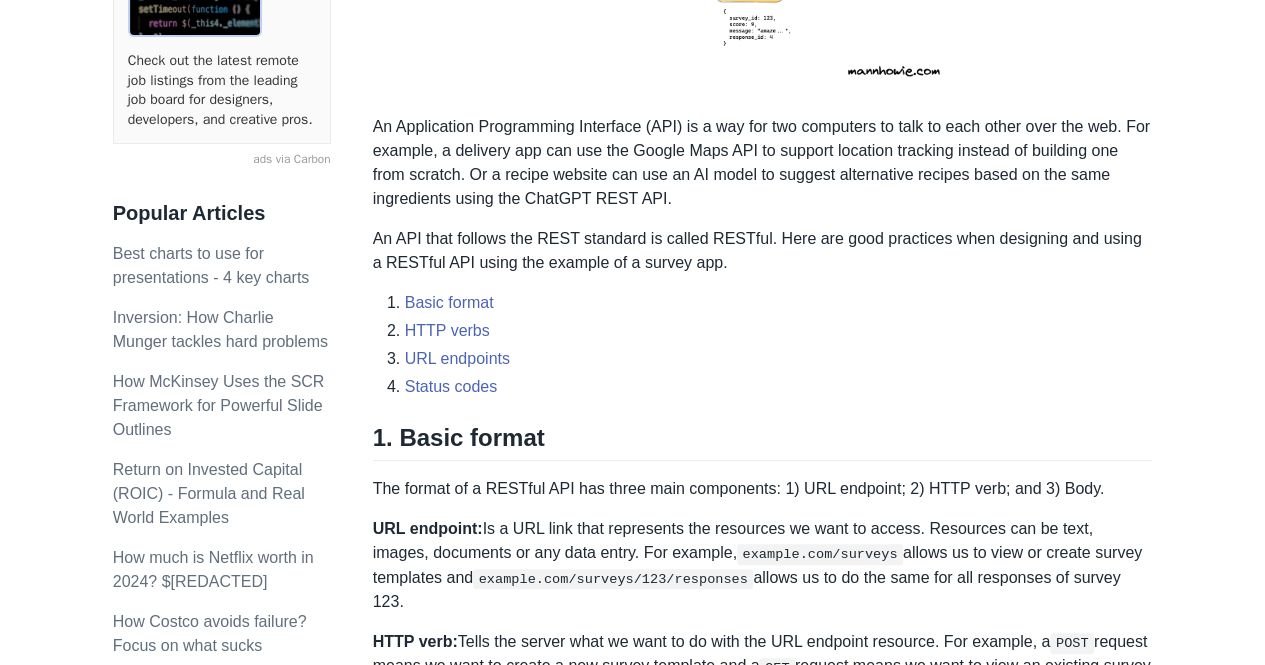 drag, startPoint x: 688, startPoint y: 187, endPoint x: 652, endPoint y: 158, distance: 46.227695 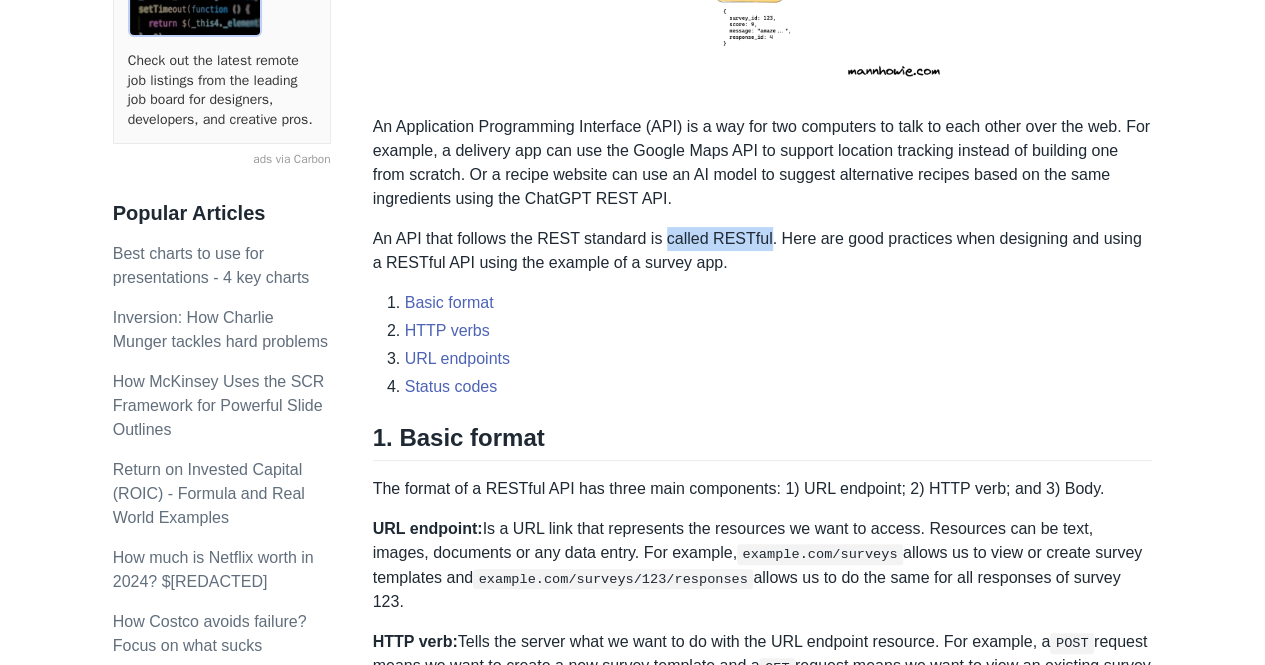 drag, startPoint x: 693, startPoint y: 228, endPoint x: 719, endPoint y: 261, distance: 42.0119 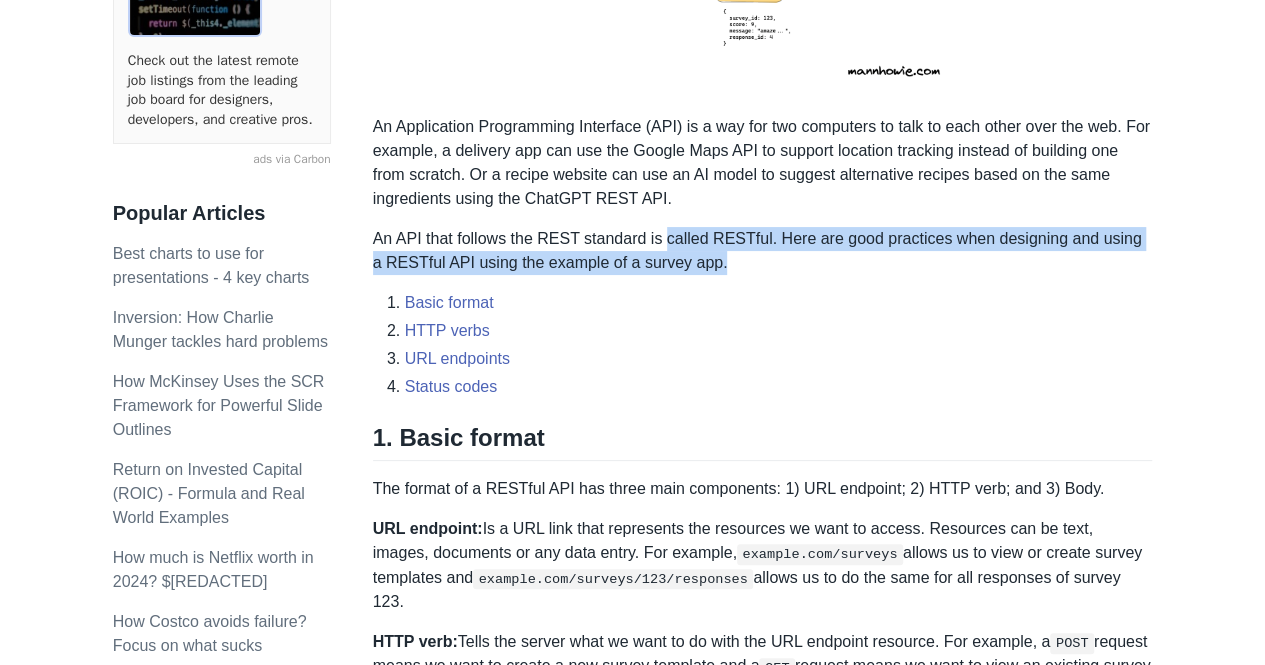 click on "An API that follows the REST standard is called RESTful. Here are good practices when designing and using a RESTful API using the example of a survey app." at bounding box center [763, 251] 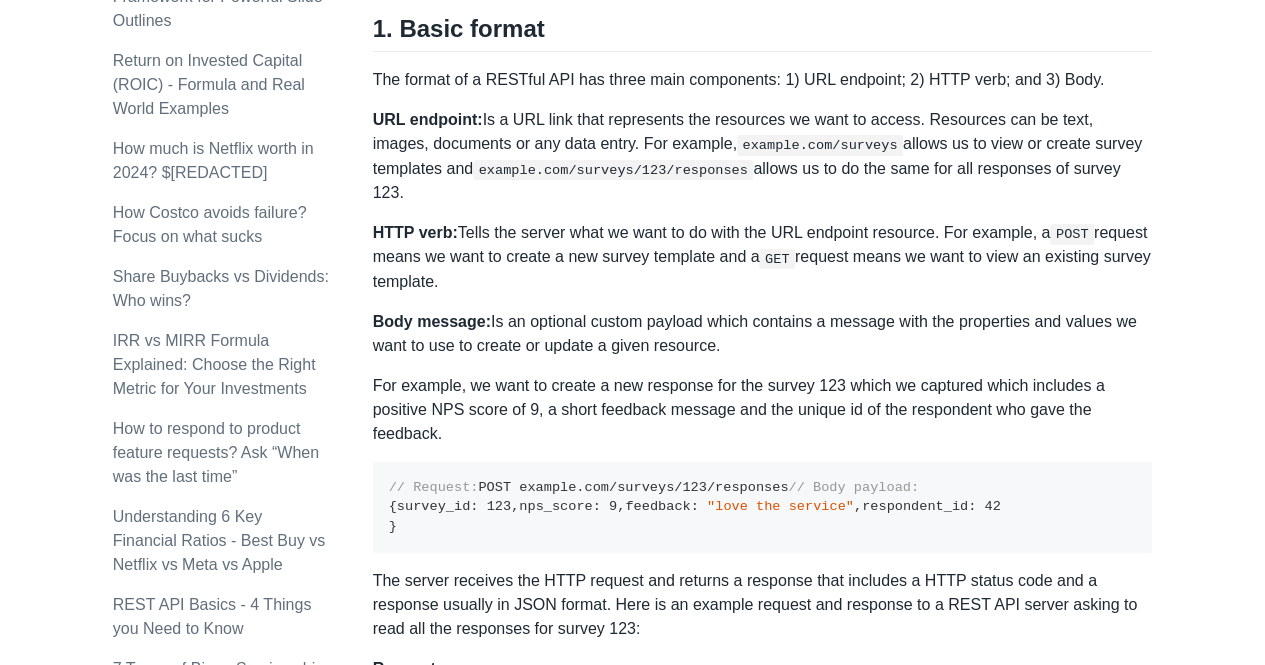 scroll, scrollTop: 998, scrollLeft: 0, axis: vertical 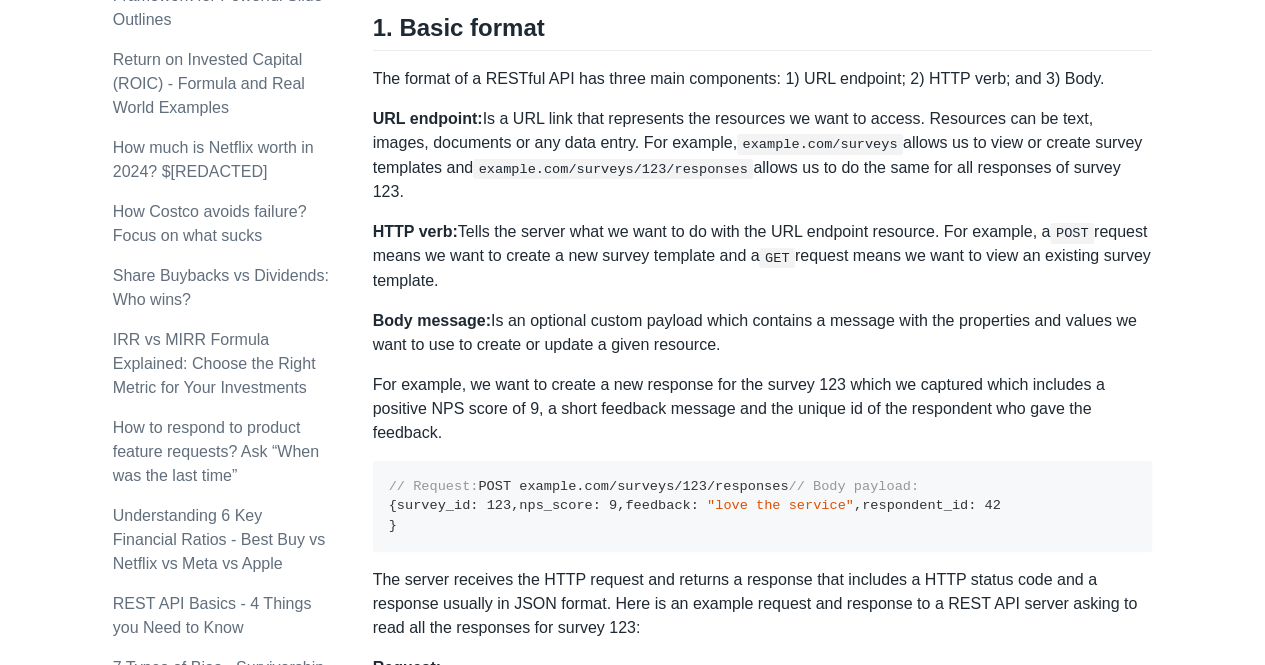 drag, startPoint x: 719, startPoint y: 261, endPoint x: 874, endPoint y: 351, distance: 179.23448 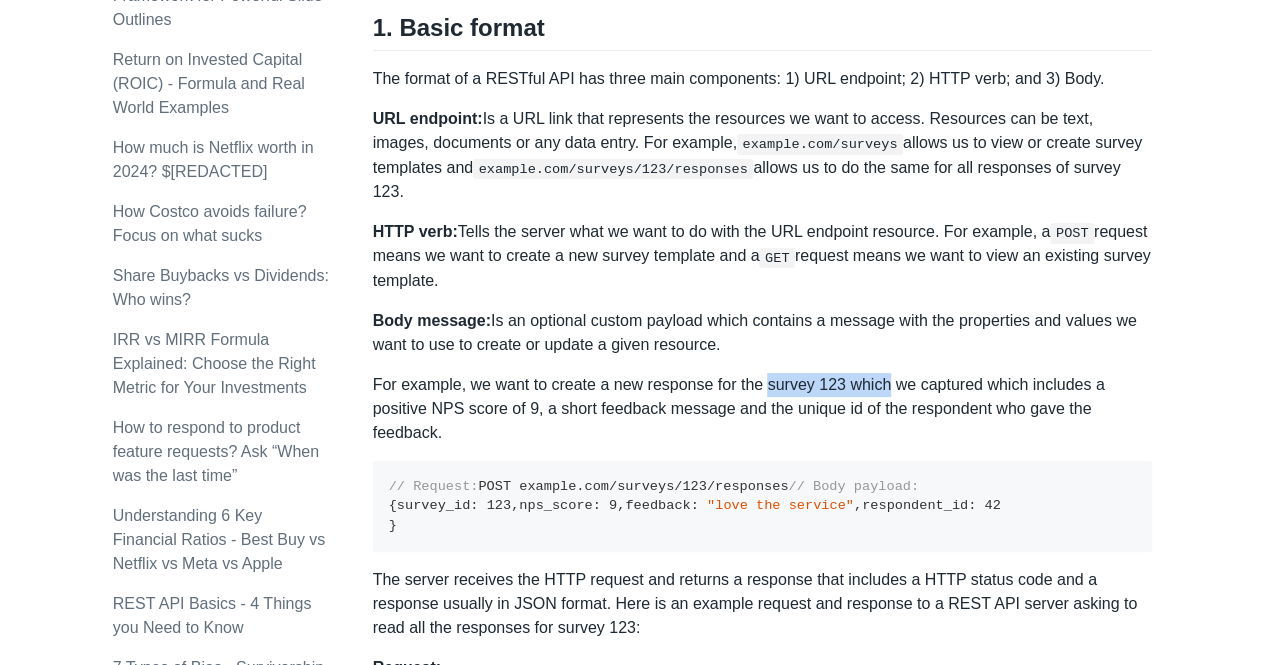 drag, startPoint x: 874, startPoint y: 351, endPoint x: 749, endPoint y: 338, distance: 125.67418 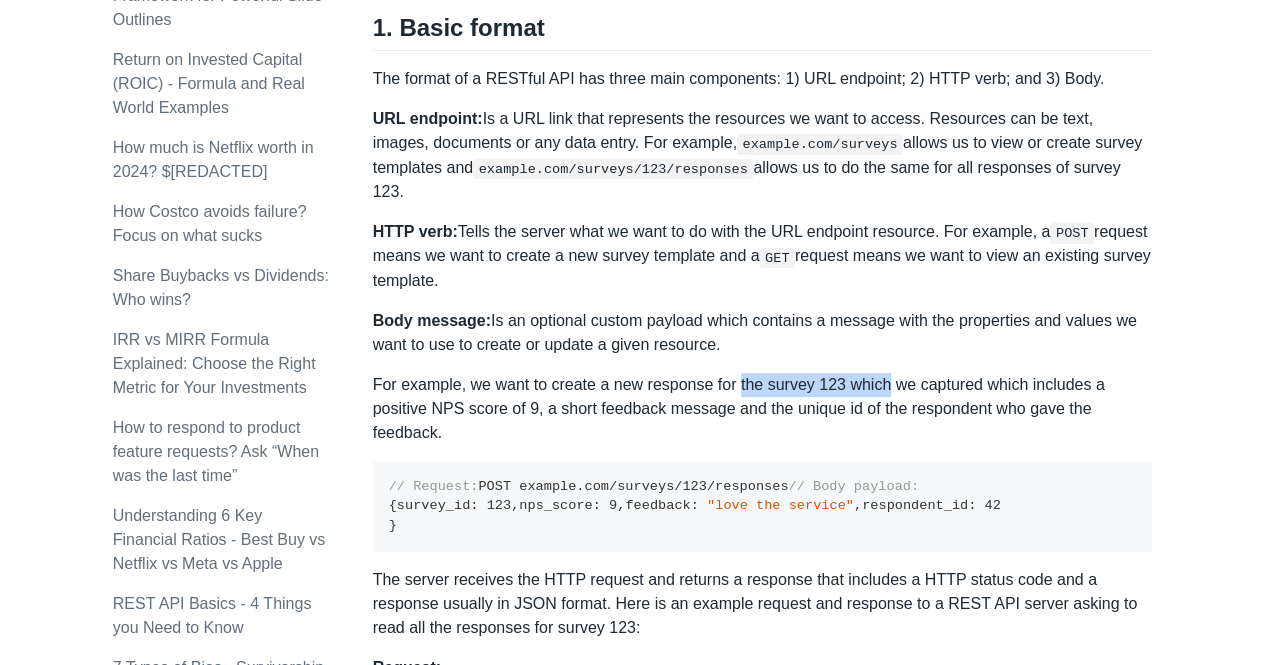 click on "A REST API is the most common standard used between Clients (a person or application) who want to access information from the web from Servers (application or database) who have access to that information.
An Application Programming Interface (API) is a way for two computers to talk to each other over the web. For example, a delivery app can use the Google Maps API to support location tracking instead of building one from scratch. Or a recipe website can use an AI model to suggest alternative recipes based on the same ingredients using the ChatGPT REST API.
An API that follows the REST standard is called RESTful. Here are good practices when designing and using a RESTful API using the example of a survey app.
Basic format
HTTP verbs
URL endpoints
Status codes
1. Basic format
The format of a RESTful API has three main components: 1) URL endpoint; 2) HTTP verb; and 3) Body.
URL endpoint: example.com/surveys  allows us to view or create survey templates and
HTTP verb: POST GET" at bounding box center (763, 1077) 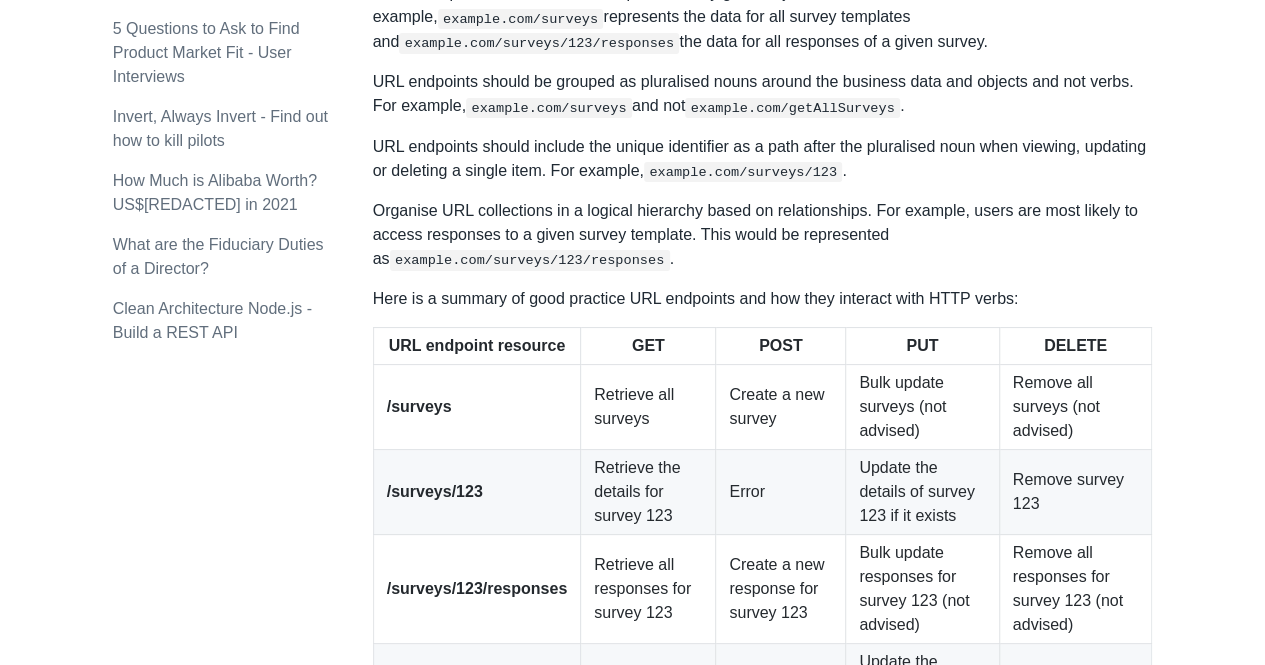 scroll, scrollTop: 2575, scrollLeft: 0, axis: vertical 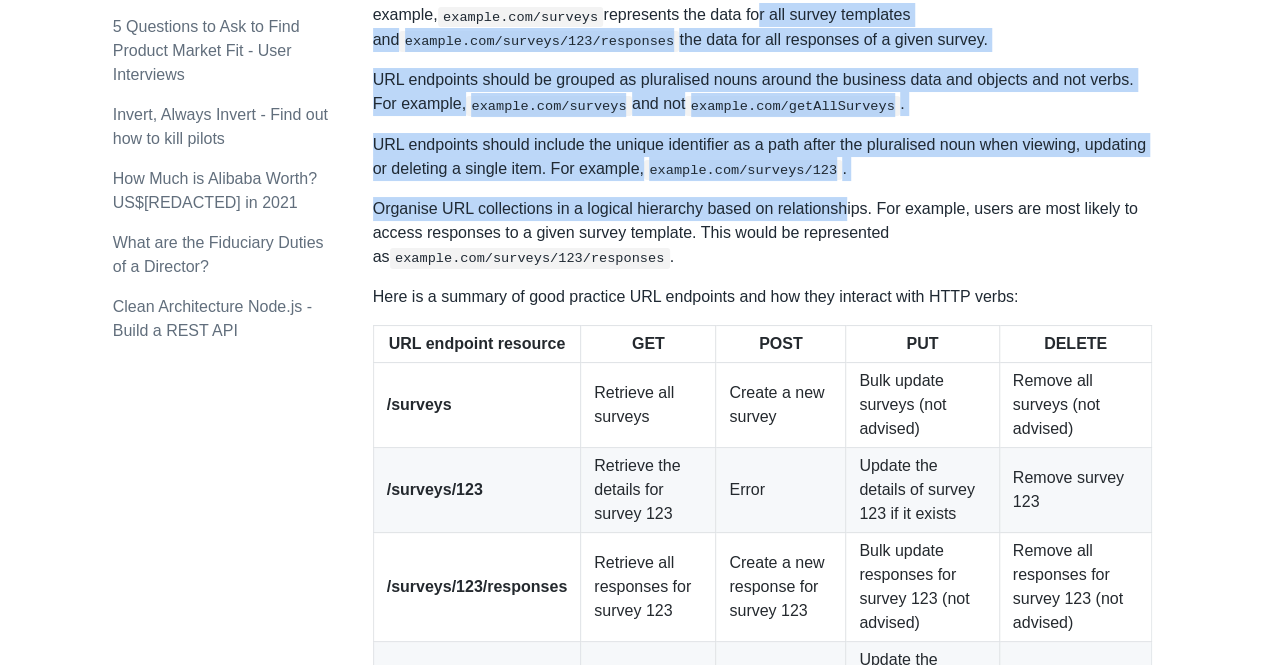 drag, startPoint x: 676, startPoint y: 303, endPoint x: 840, endPoint y: 497, distance: 254.0315 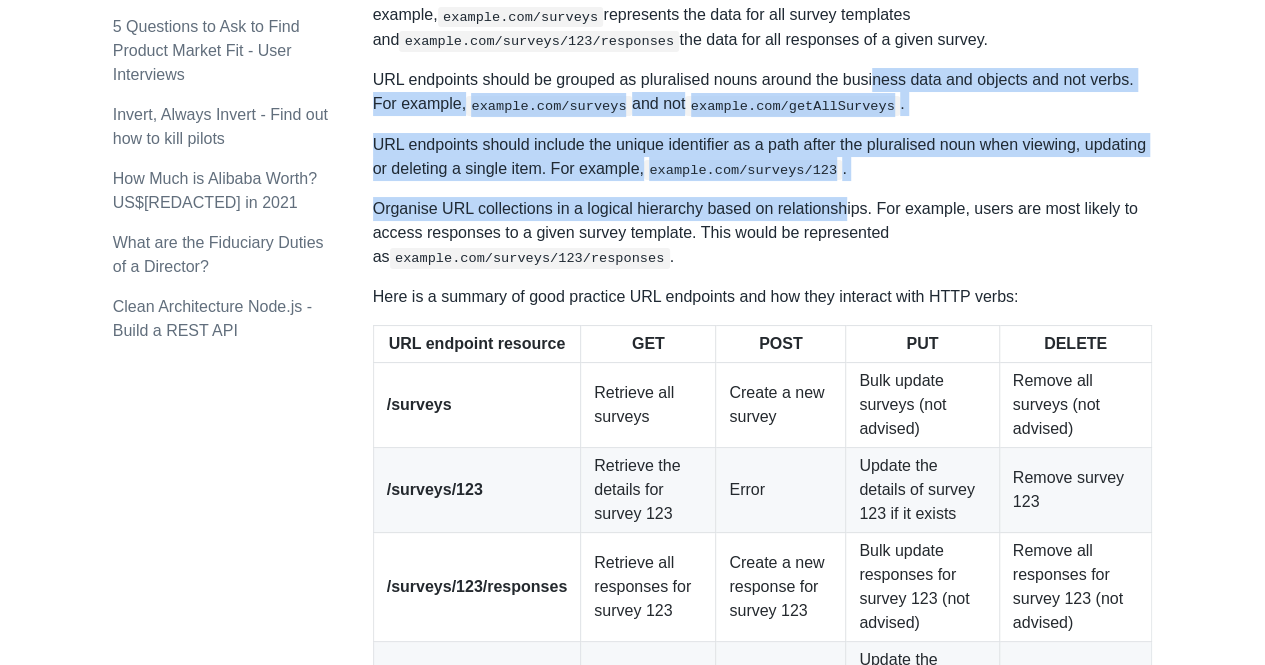 drag, startPoint x: 840, startPoint y: 497, endPoint x: 881, endPoint y: 316, distance: 185.58556 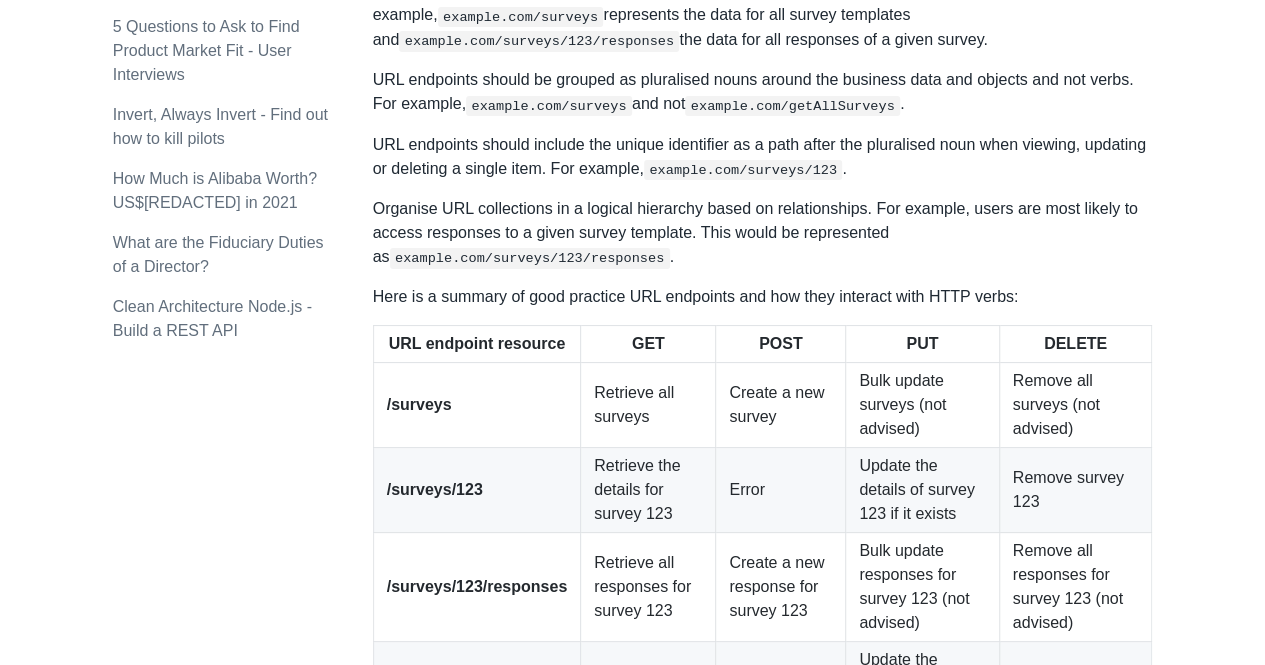 drag, startPoint x: 881, startPoint y: 316, endPoint x: 936, endPoint y: 417, distance: 115.00435 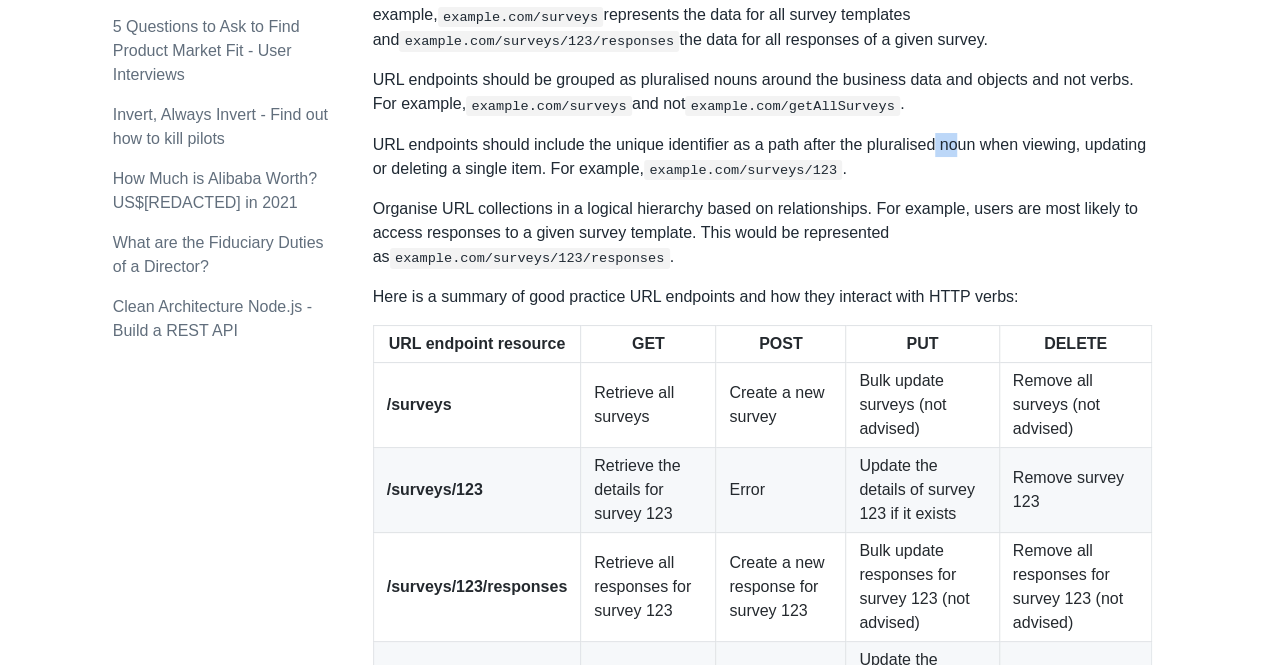 drag, startPoint x: 936, startPoint y: 417, endPoint x: 966, endPoint y: 440, distance: 37.802116 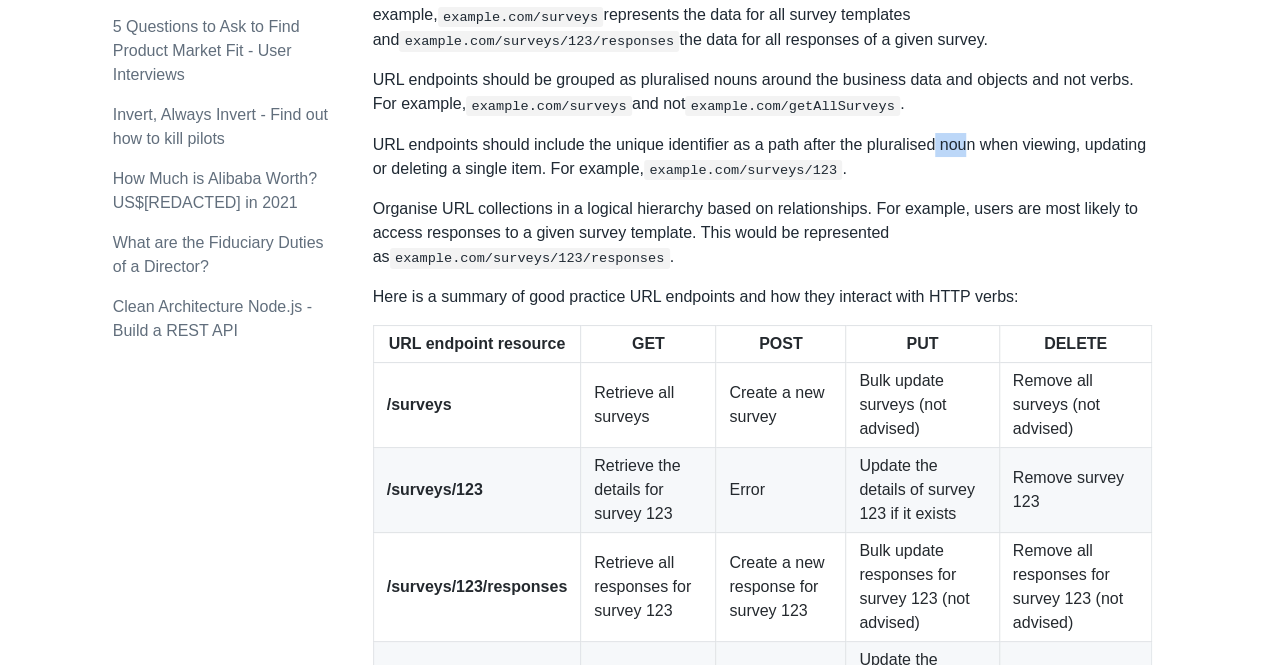 click on "URL endpoints should include the unique identifier as a path after the pluralised noun when viewing, updating or deleting a single item. For example,  example.com/surveys/123 ." at bounding box center (763, 157) 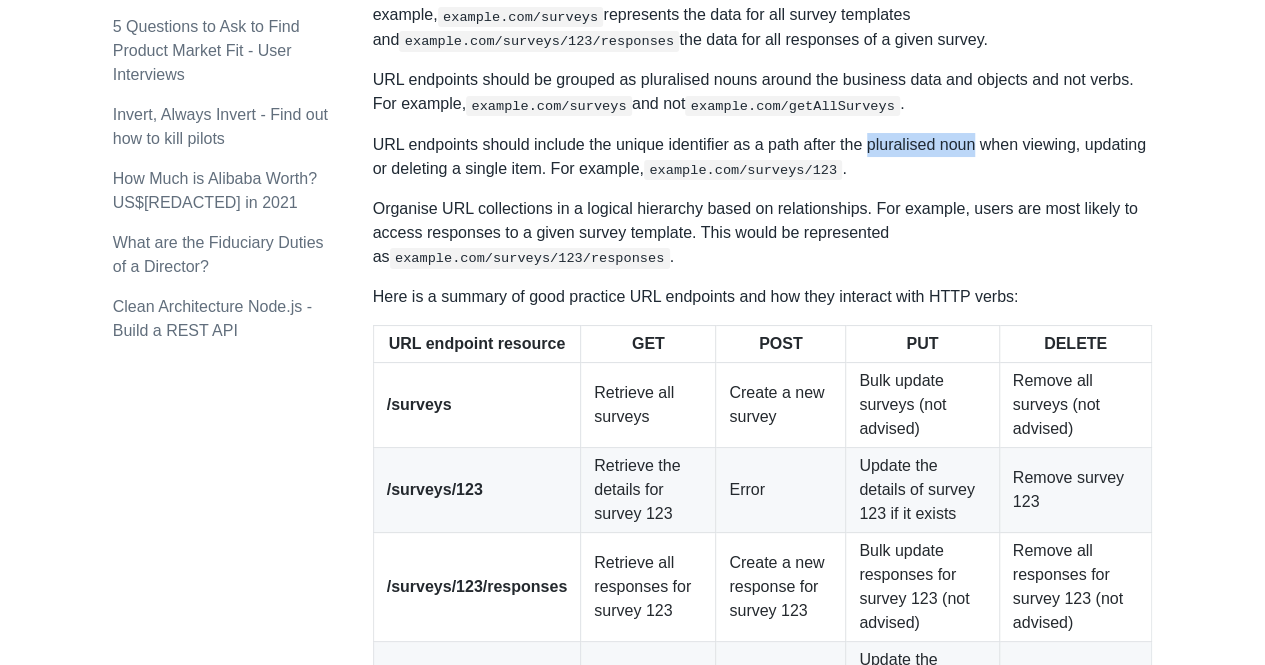 drag, startPoint x: 966, startPoint y: 440, endPoint x: 842, endPoint y: 422, distance: 125.299644 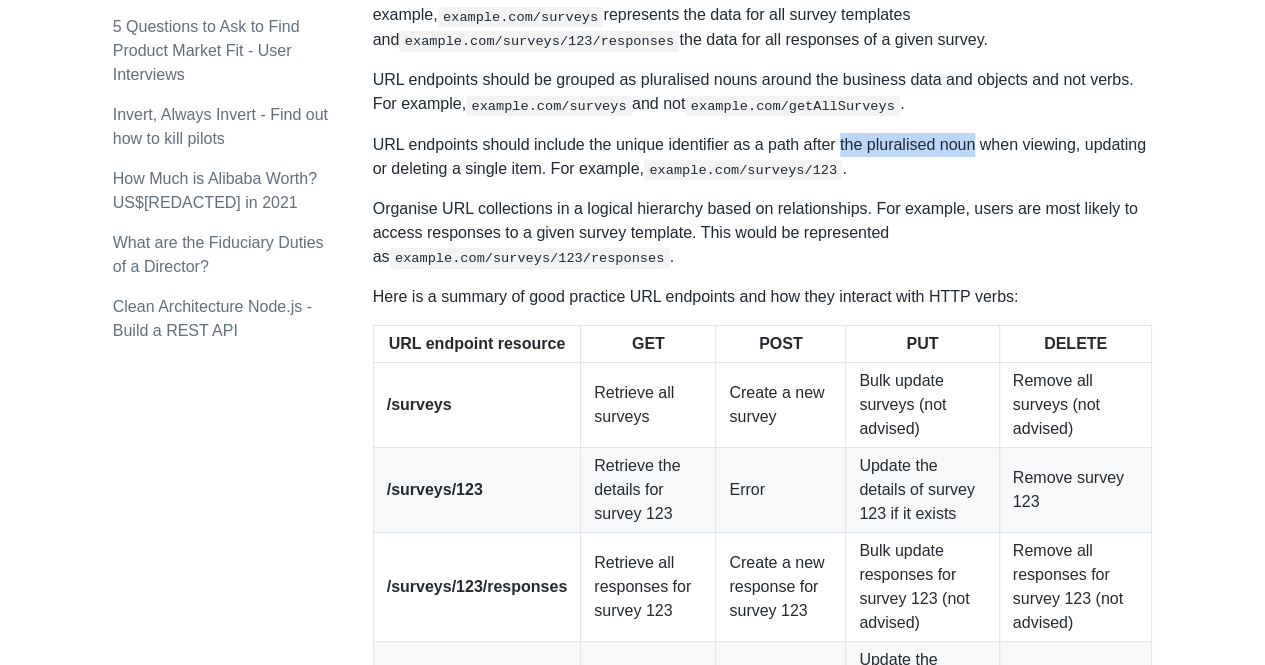 click on "URL endpoints should include the unique identifier as a path after the pluralised noun when viewing, updating or deleting a single item. For example,  example.com/surveys/123 ." at bounding box center [763, 157] 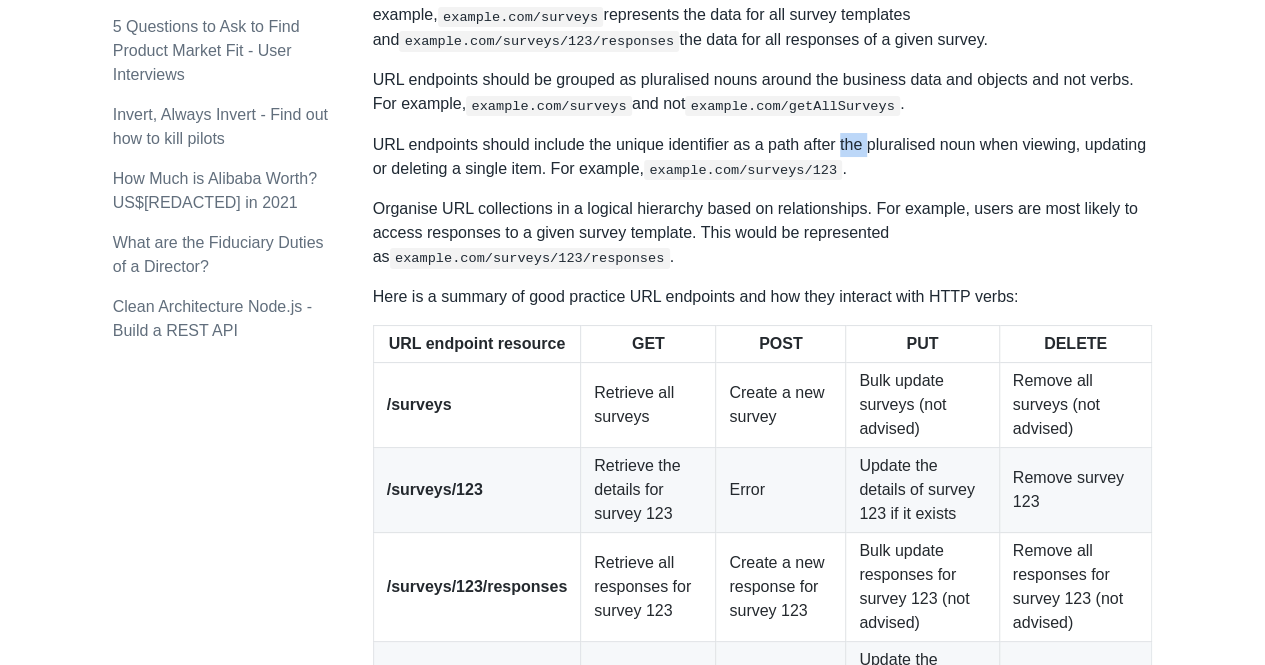 drag, startPoint x: 842, startPoint y: 422, endPoint x: 866, endPoint y: 503, distance: 84.48077 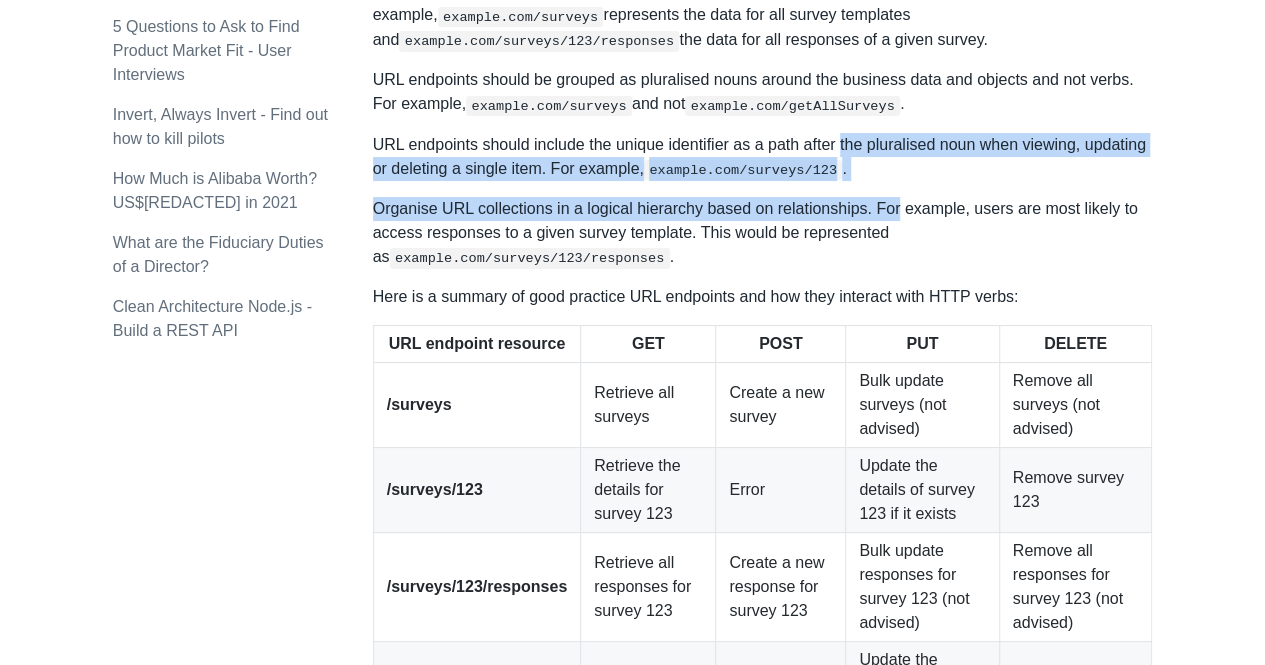 click on "Organise URL collections in a logical hierarchy based on relationships. For example, users are most likely to access responses to a given survey template. This would be represented as  example.com/surveys/123/responses ." at bounding box center [763, 233] 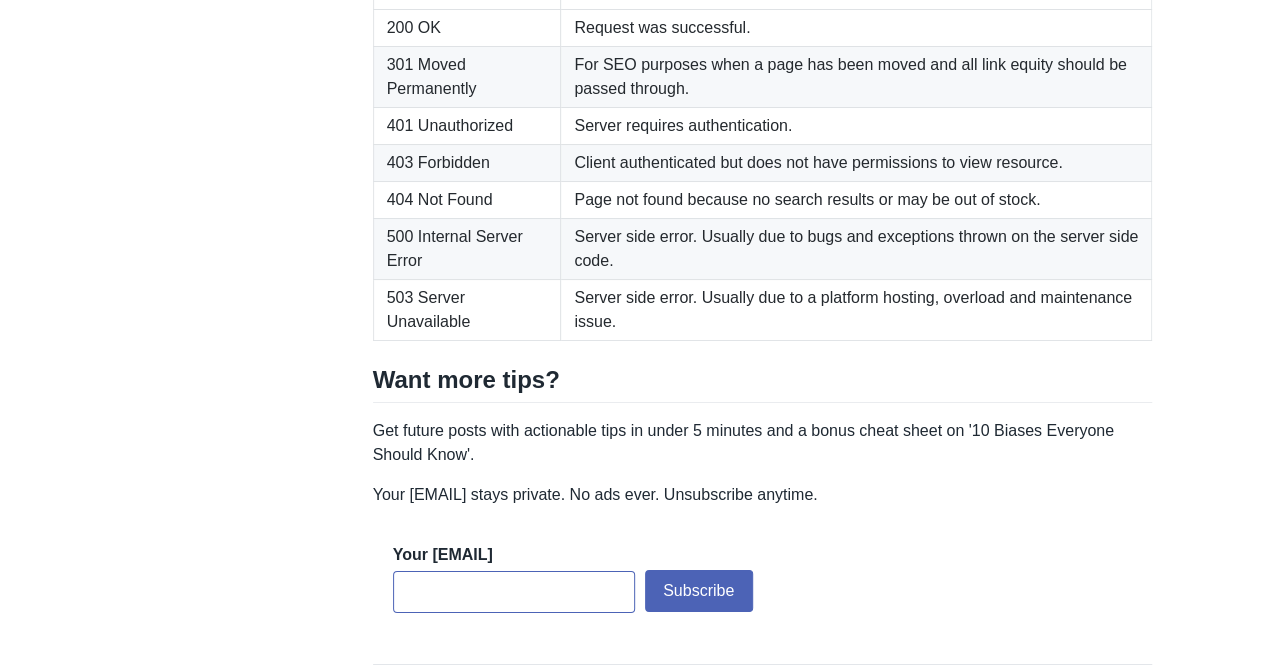 scroll, scrollTop: 3499, scrollLeft: 0, axis: vertical 